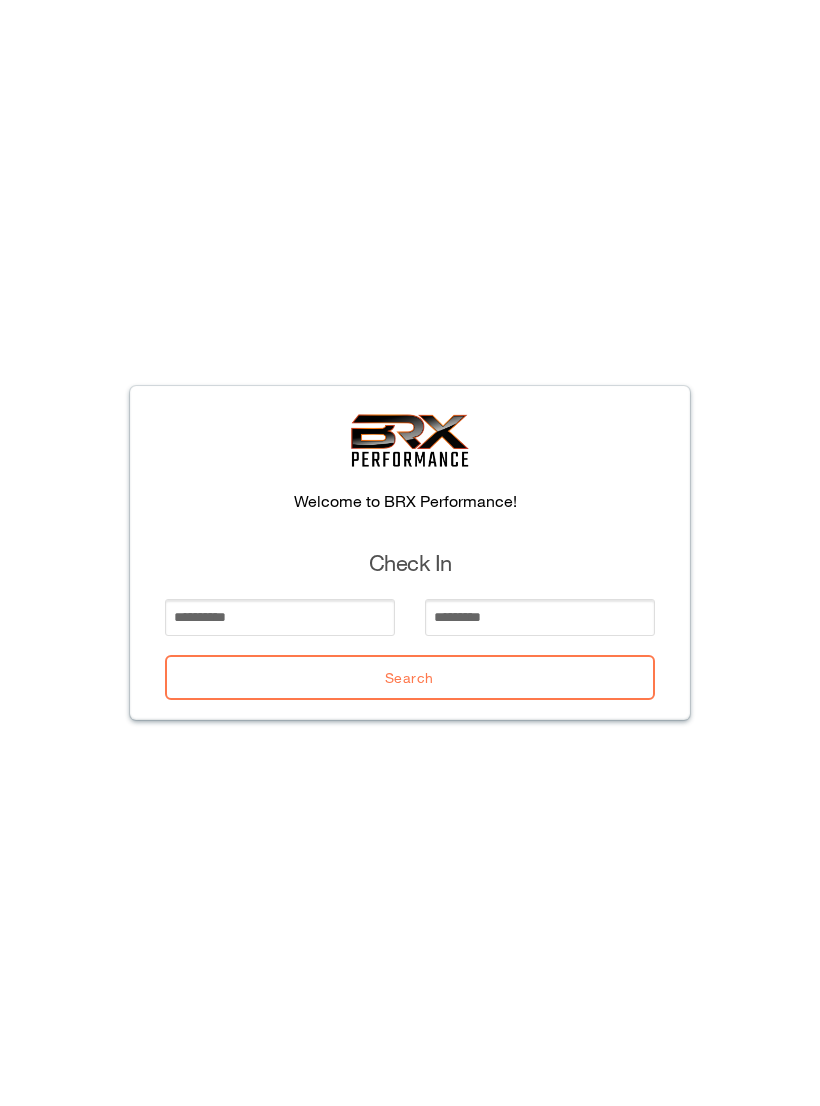 scroll, scrollTop: 0, scrollLeft: 0, axis: both 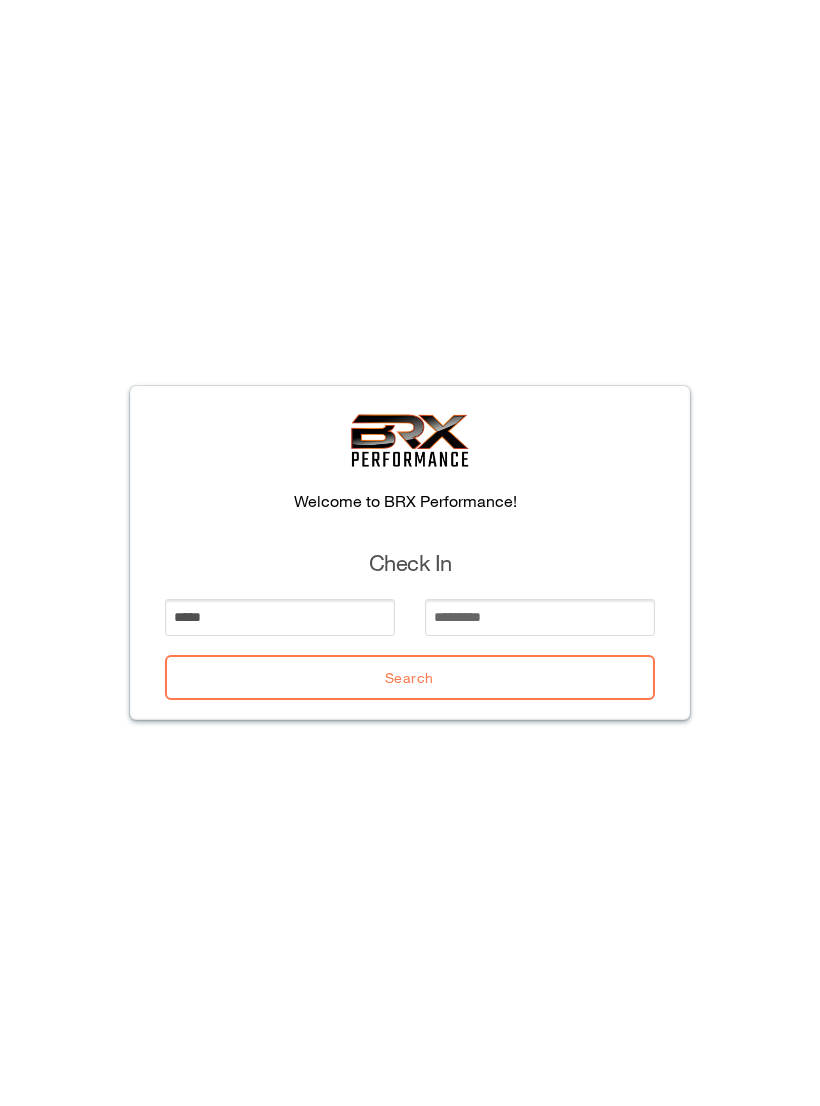 type on "*****" 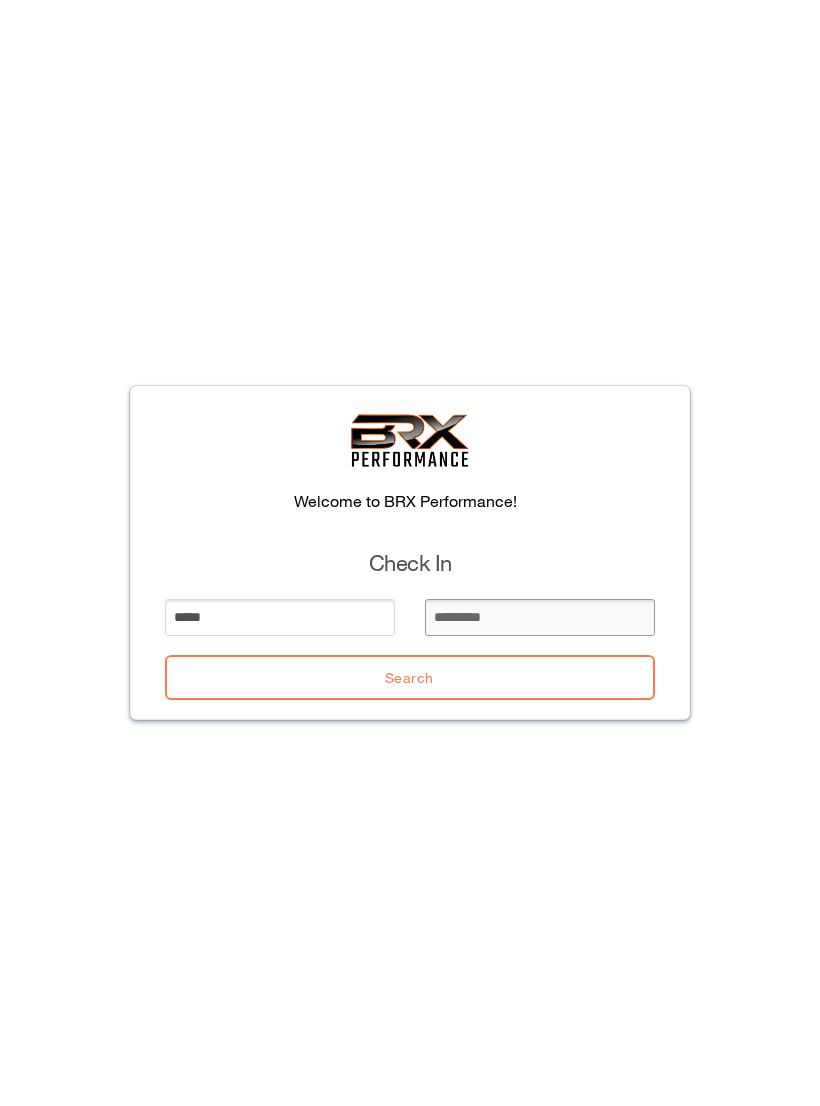click at bounding box center (540, 617) 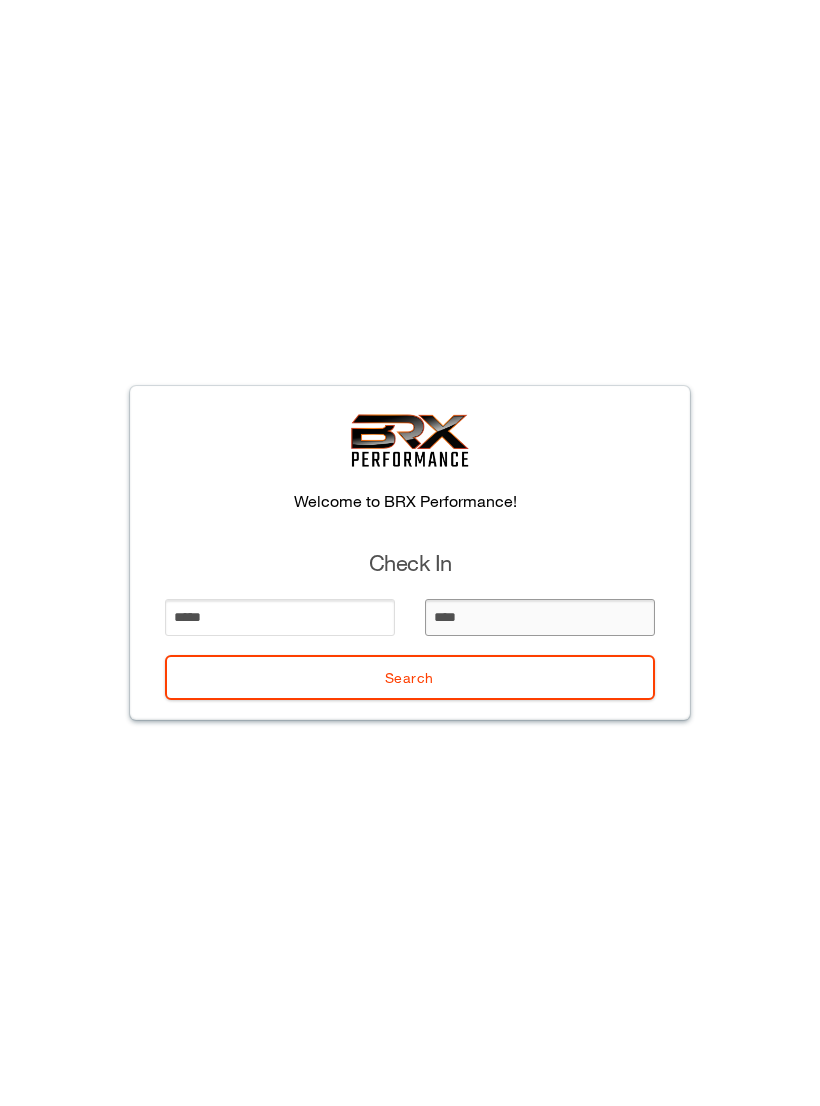 type on "*****" 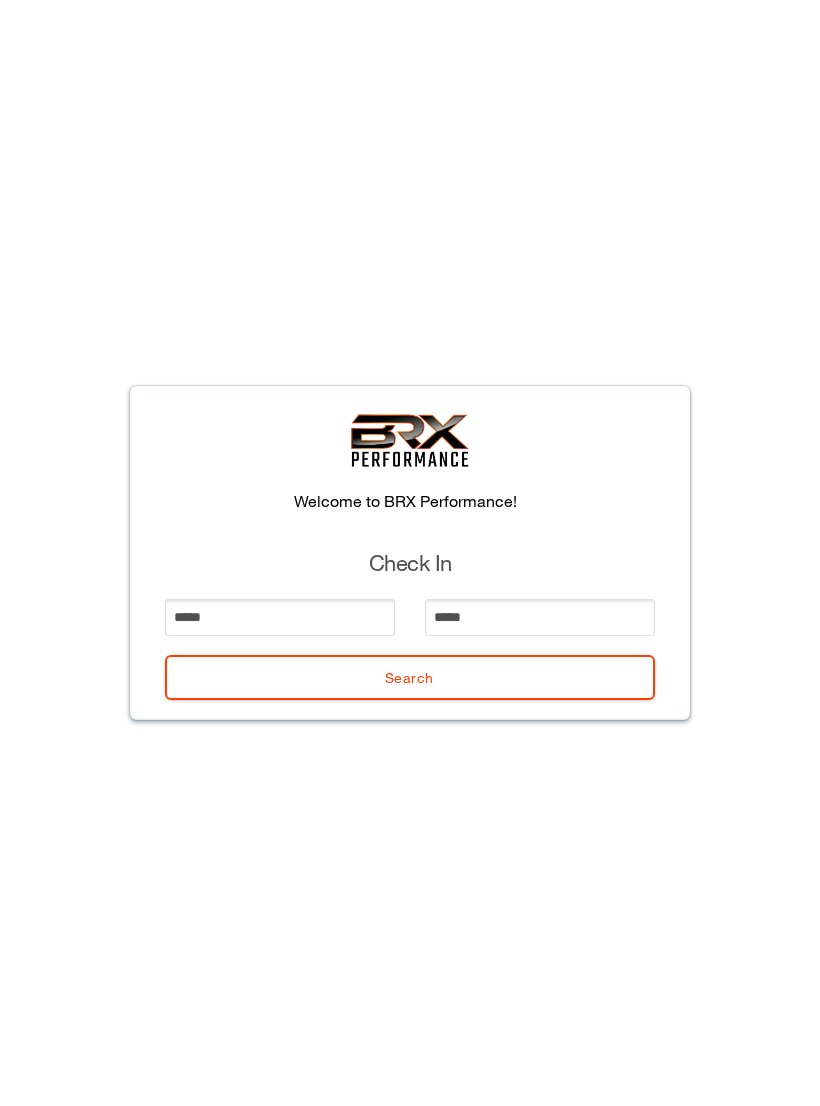 click on "Search" at bounding box center [410, 677] 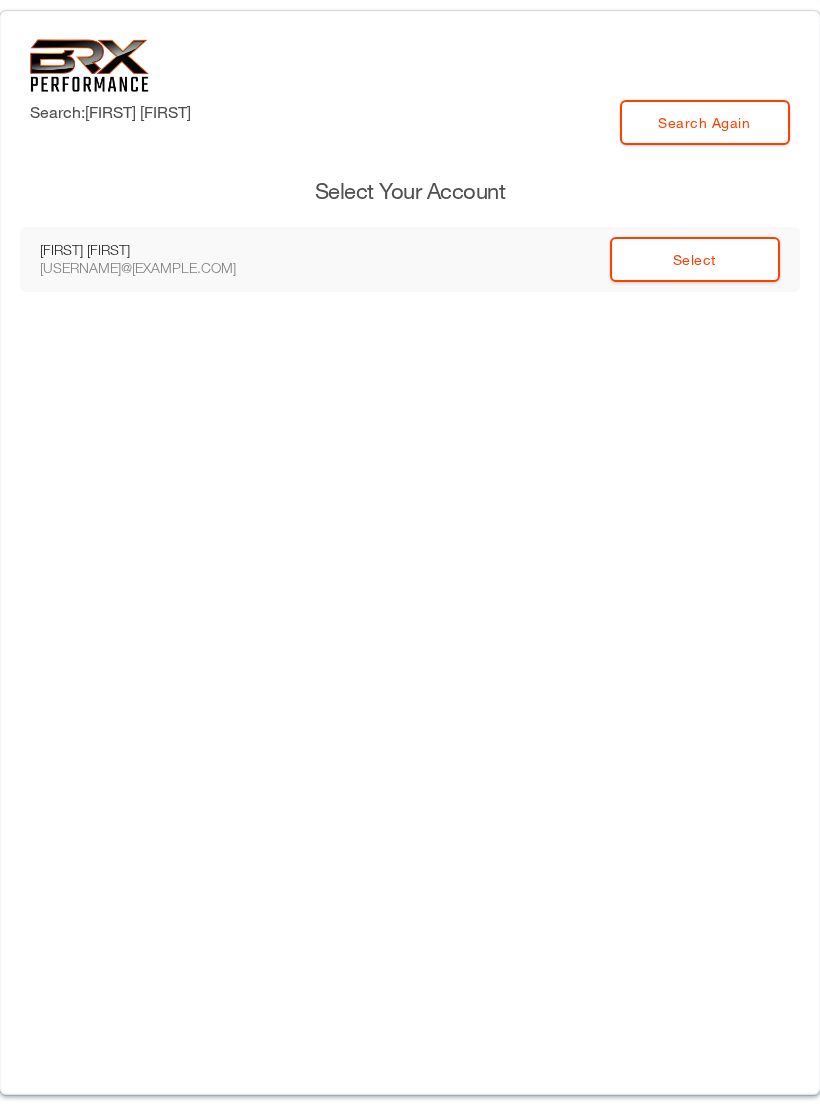click on "Select" at bounding box center [695, 259] 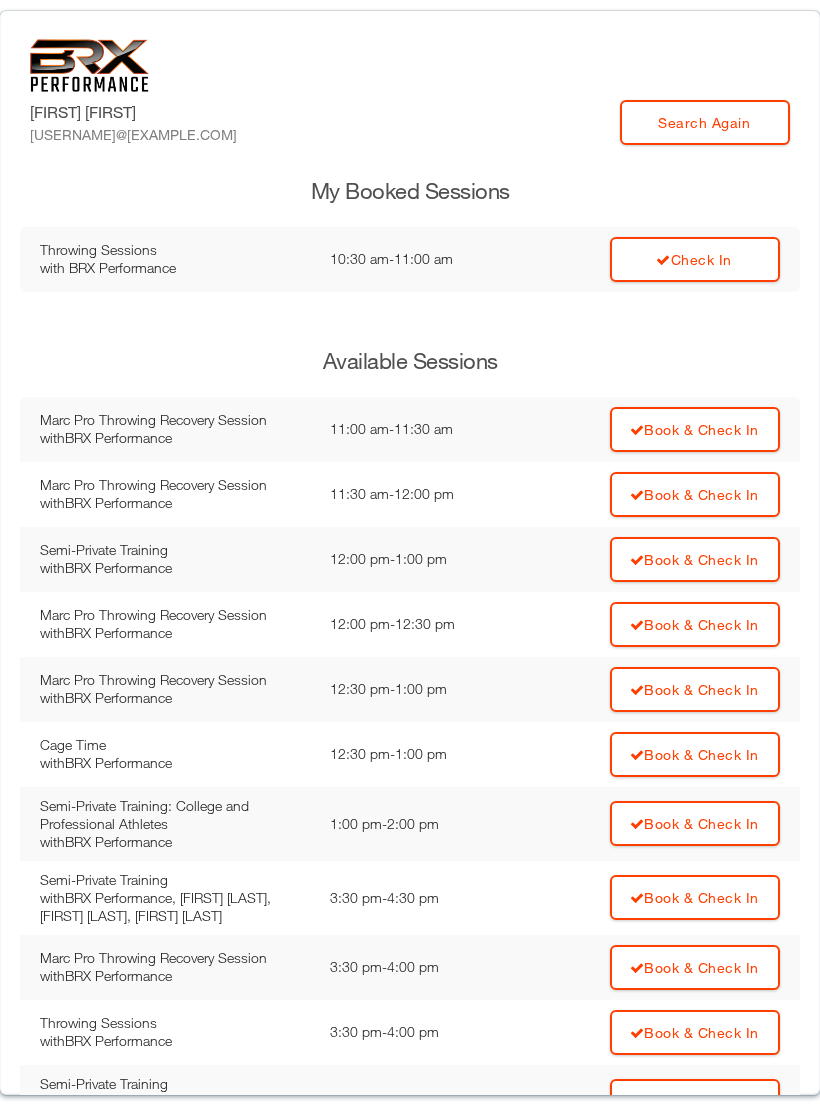 click on "Check In" at bounding box center (695, 259) 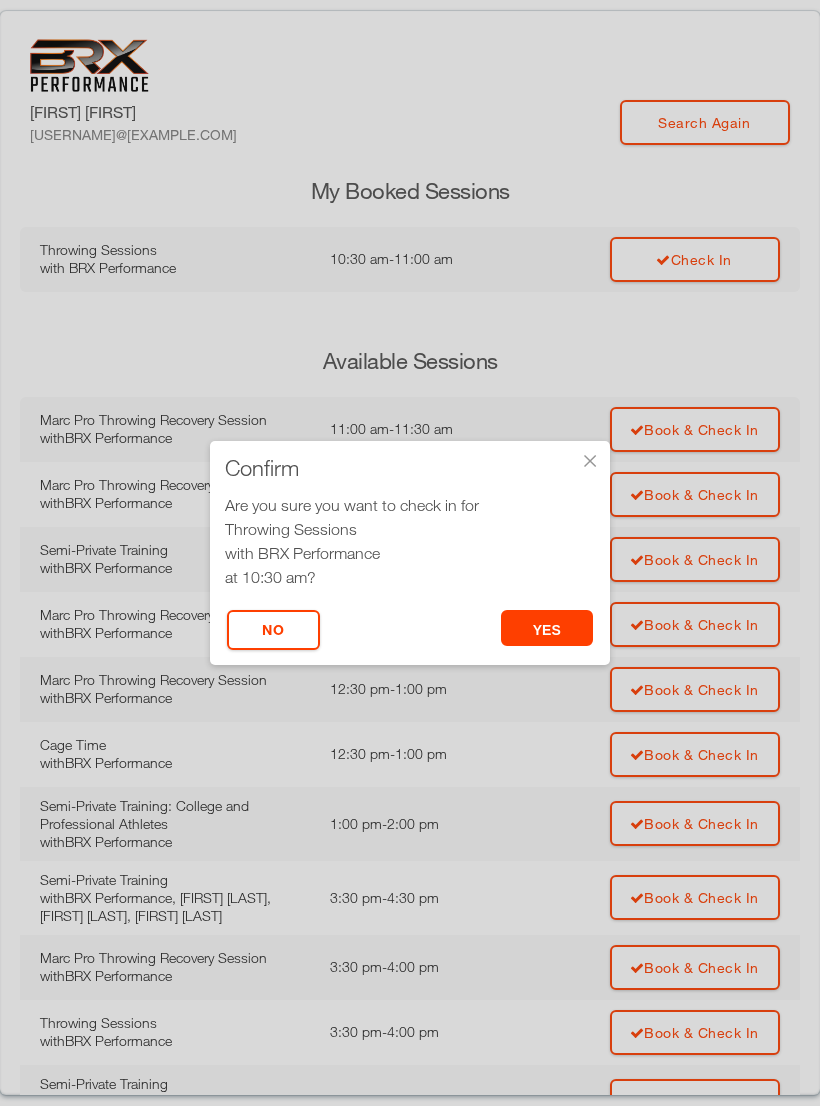 click on "yes" at bounding box center [547, 628] 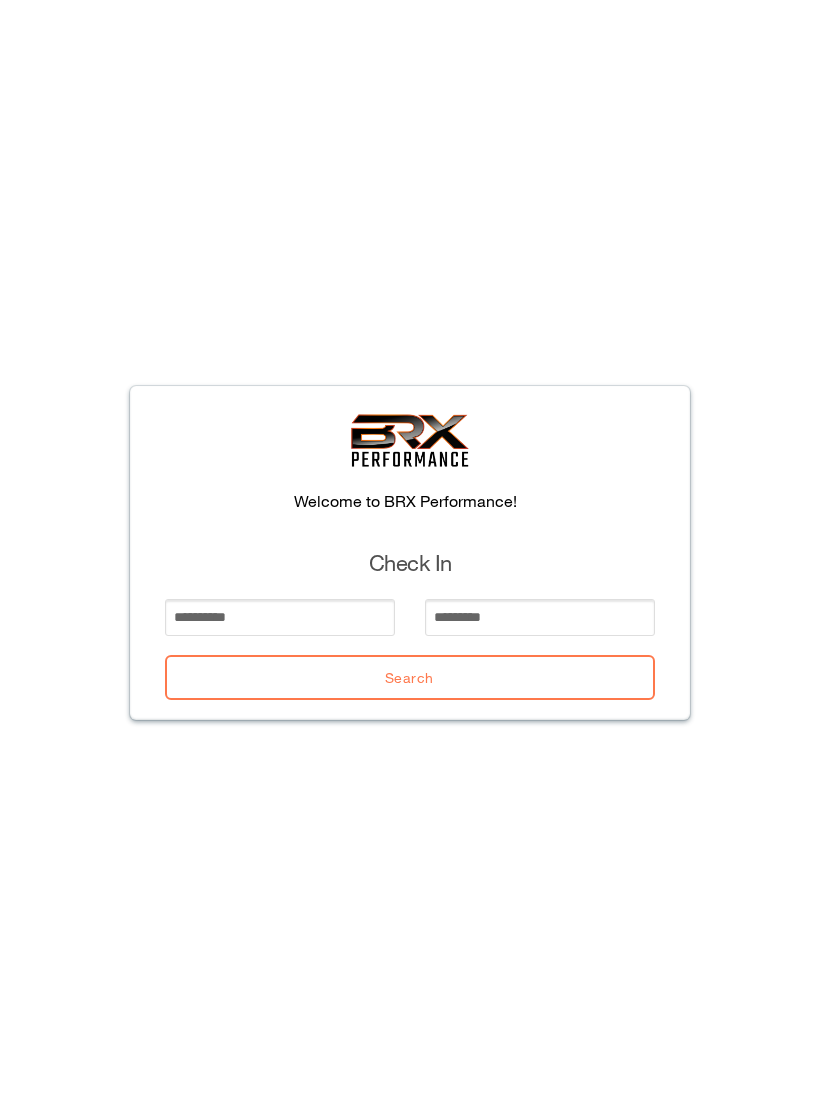 scroll, scrollTop: 0, scrollLeft: 0, axis: both 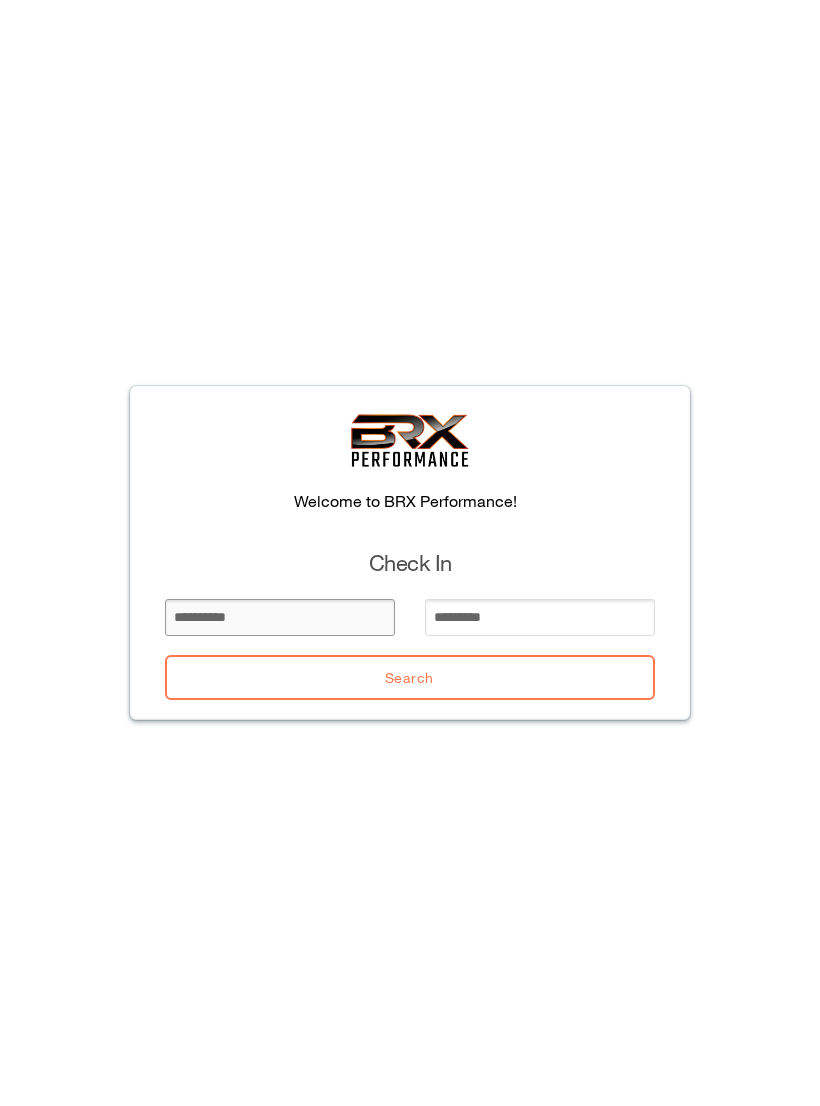 click at bounding box center (280, 617) 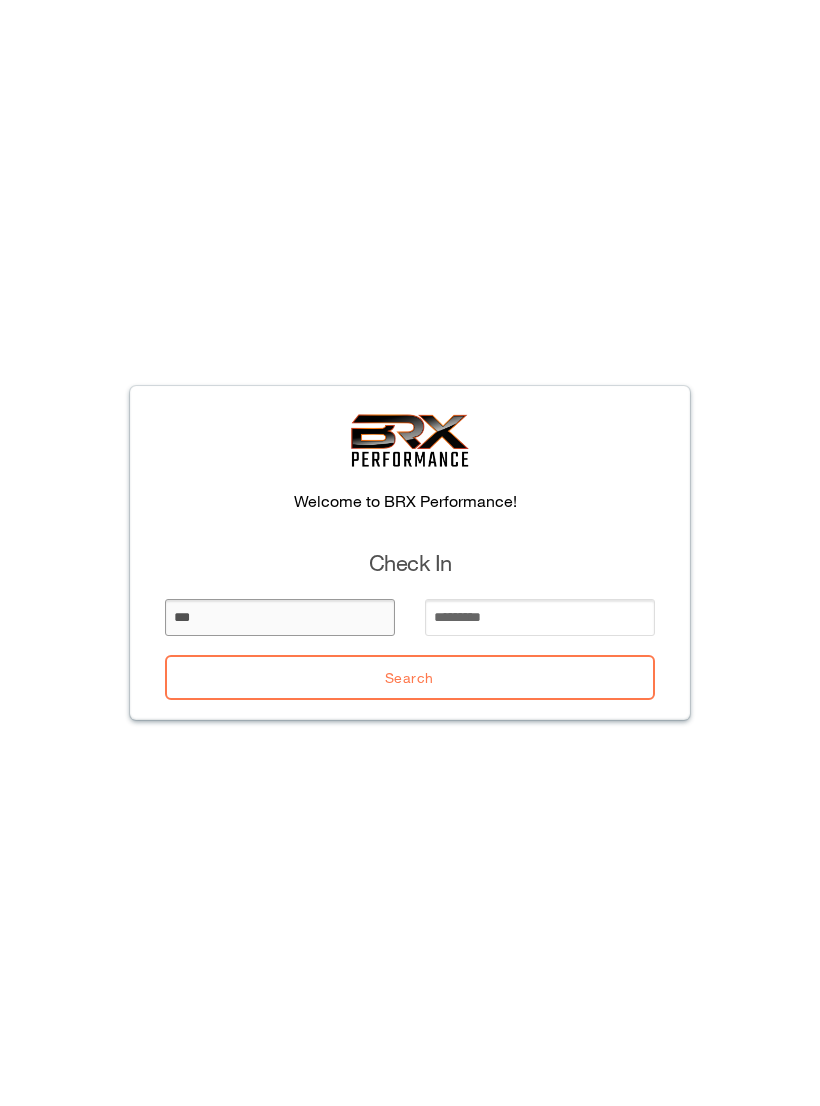 type on "***" 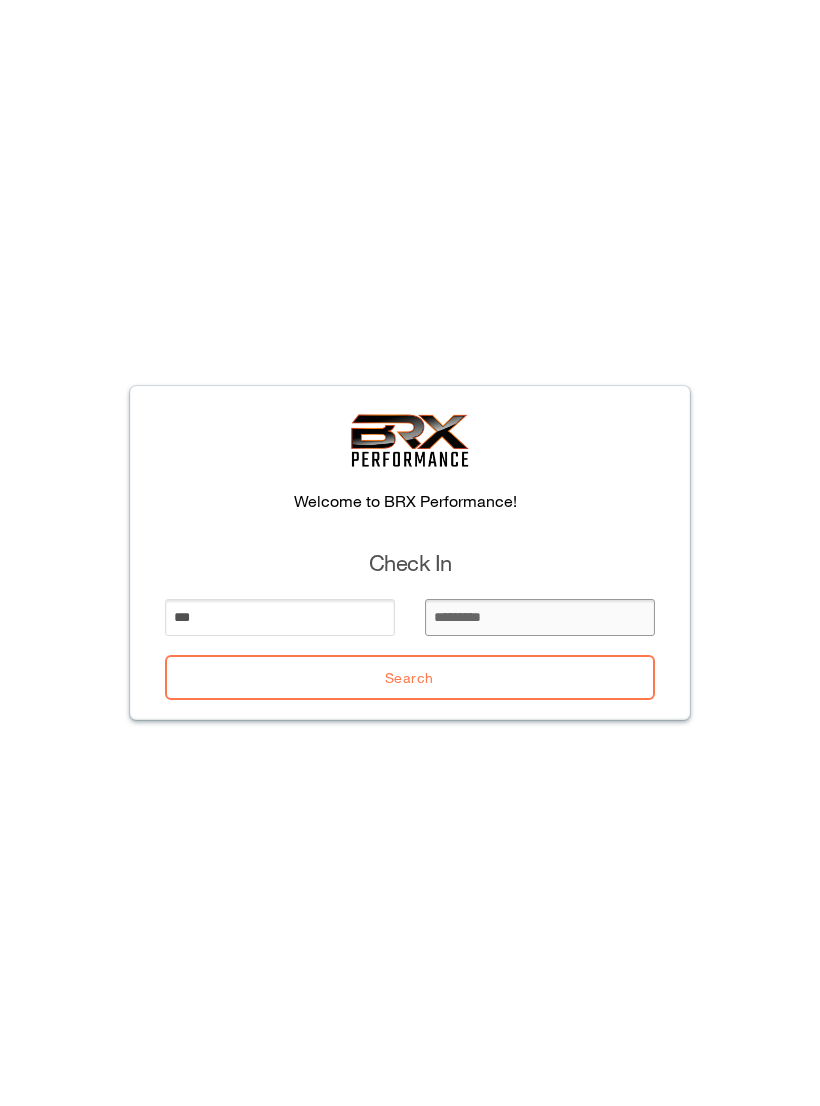 click at bounding box center [540, 617] 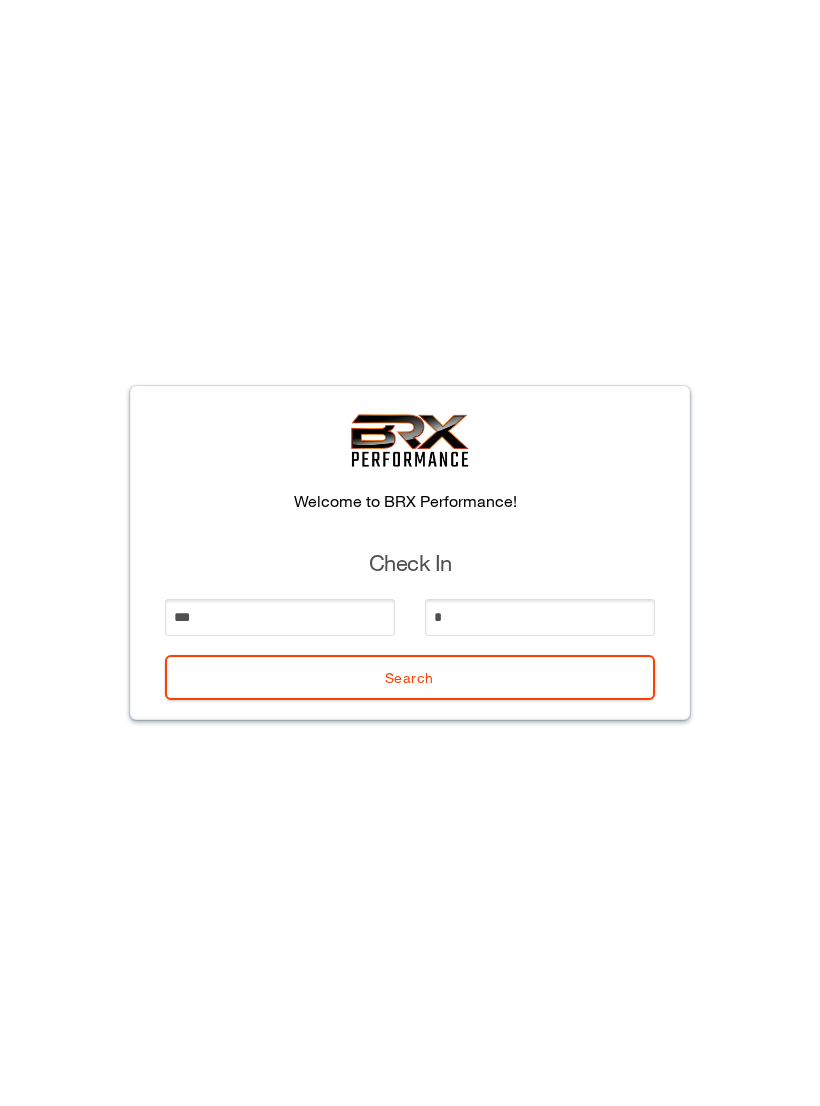 click on "Search" at bounding box center (410, 677) 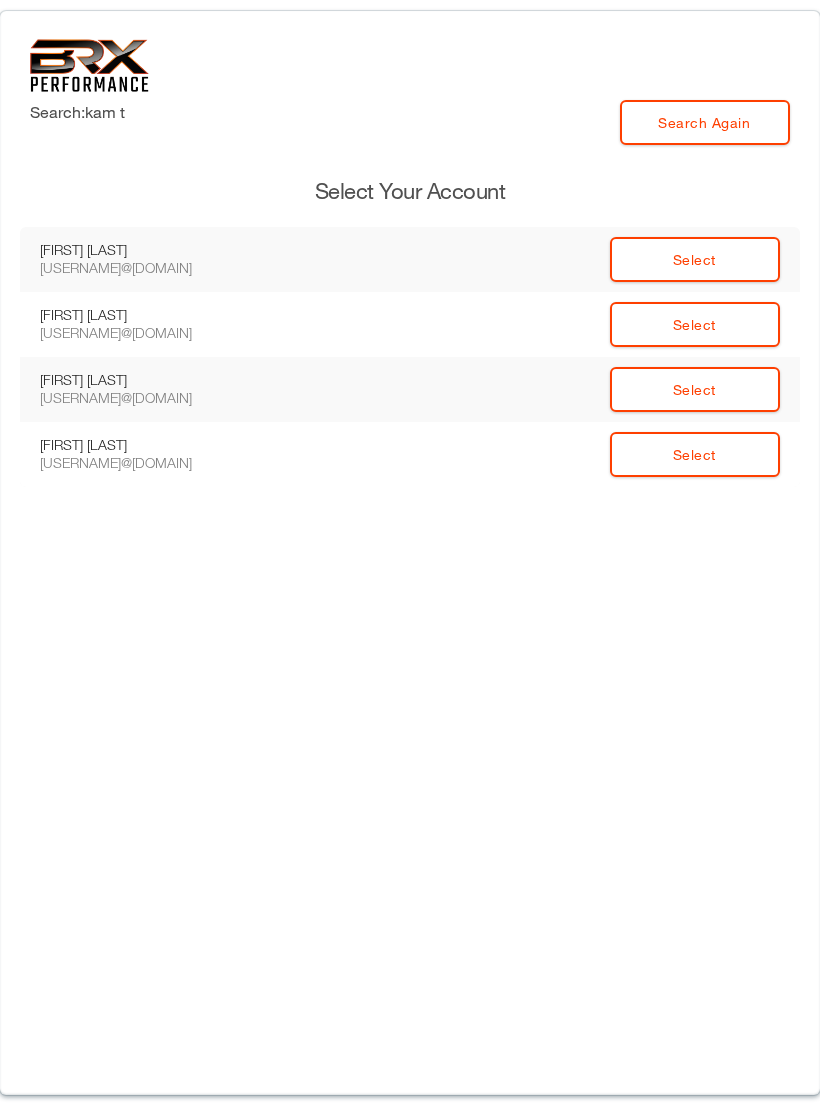 click on "Select" at bounding box center [695, 454] 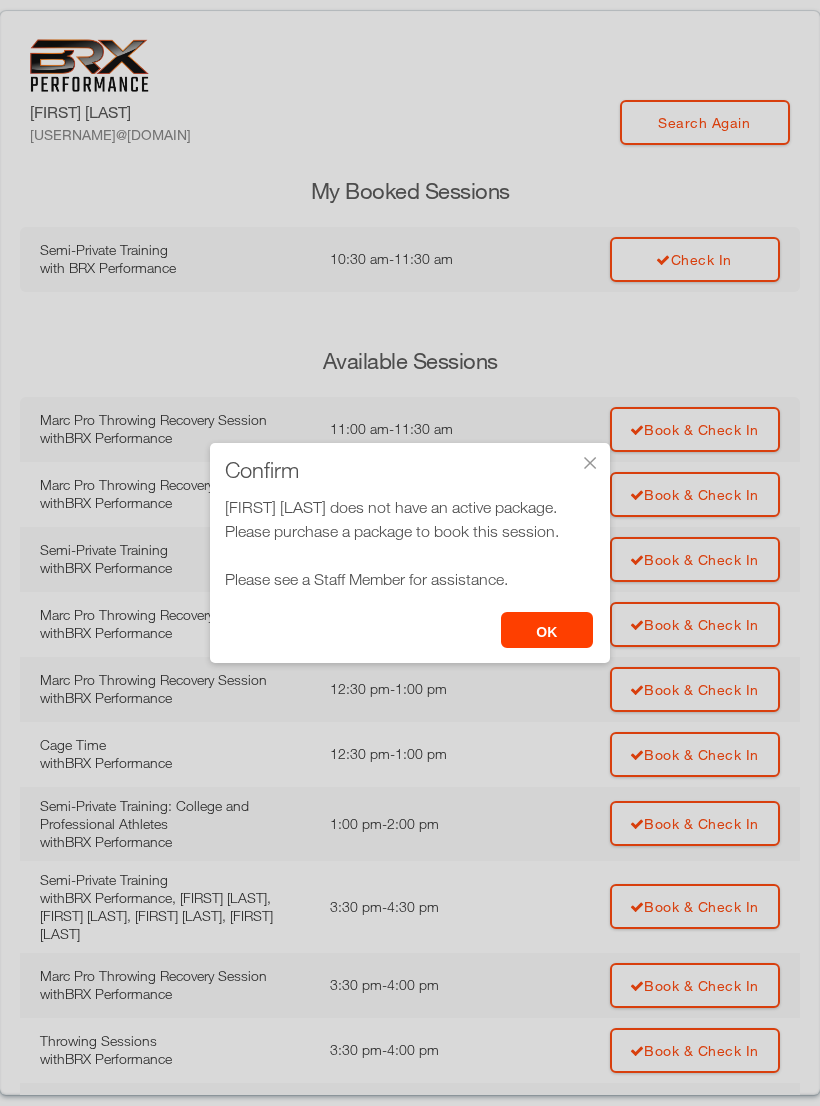 click on "Confirm" at bounding box center (410, 476) 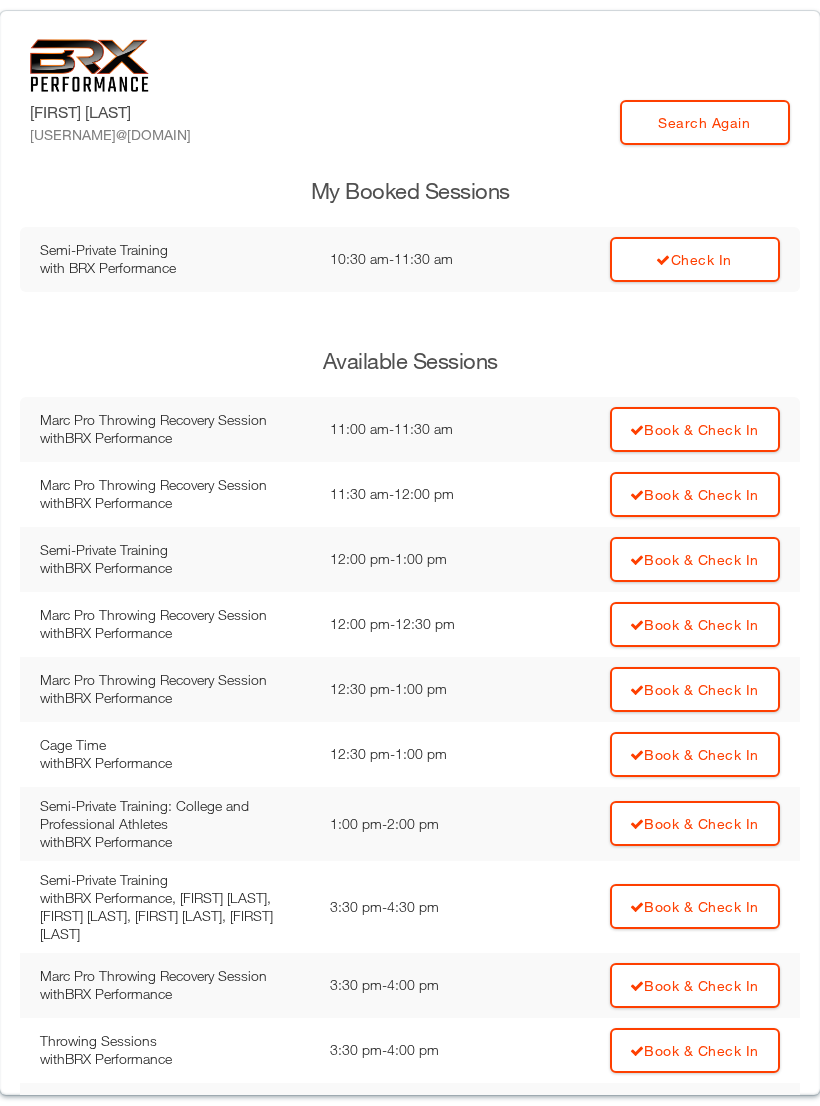 click on "Check In" at bounding box center [695, 259] 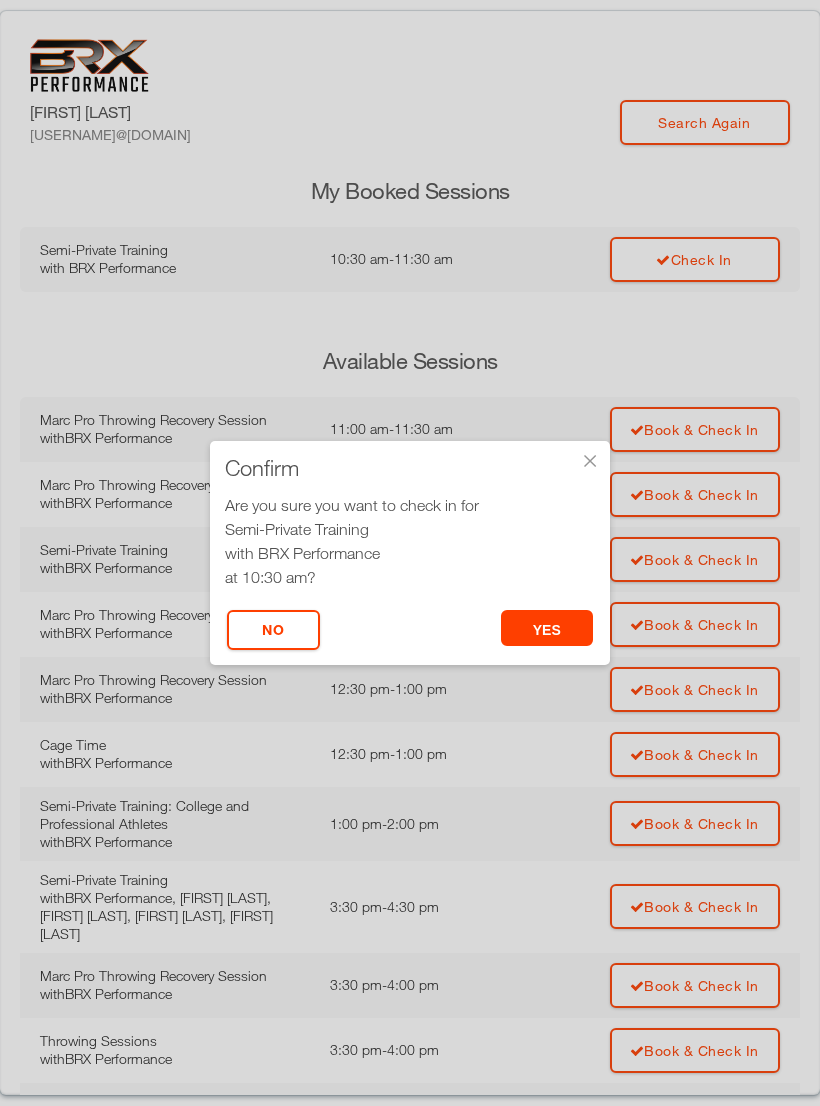 click on "yes" at bounding box center (547, 628) 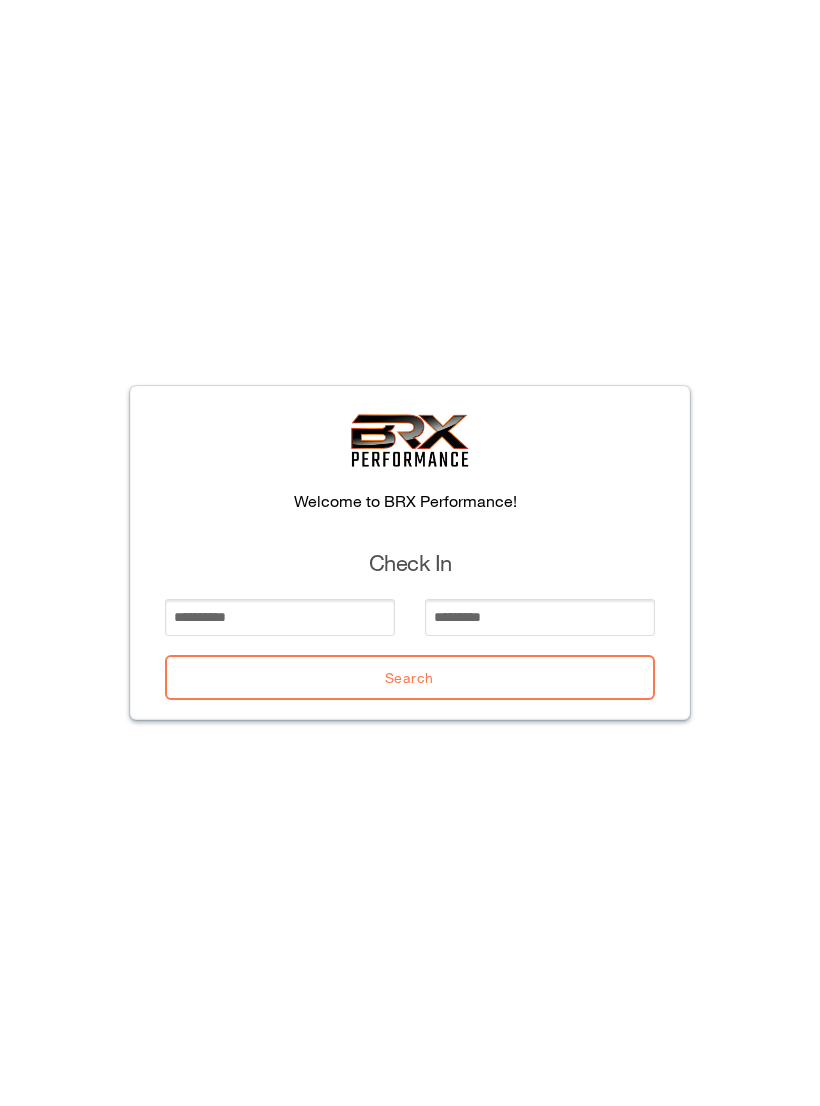 scroll, scrollTop: 0, scrollLeft: 0, axis: both 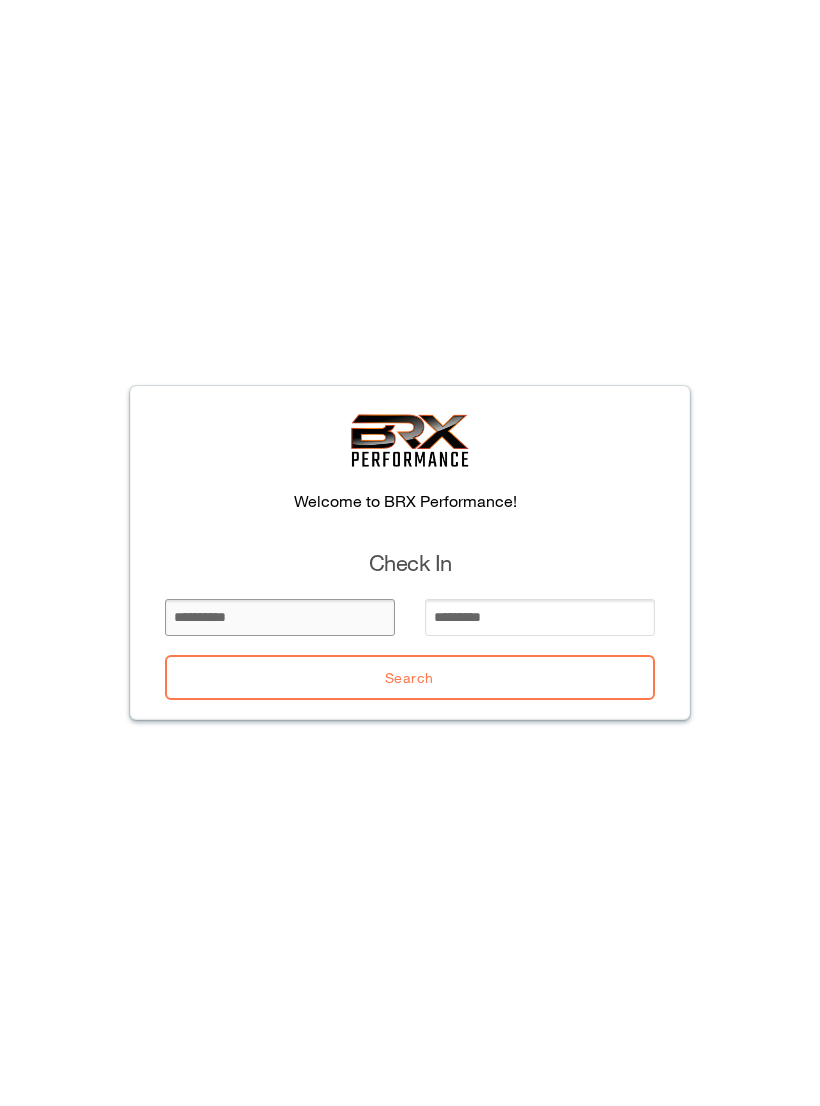 click at bounding box center [280, 617] 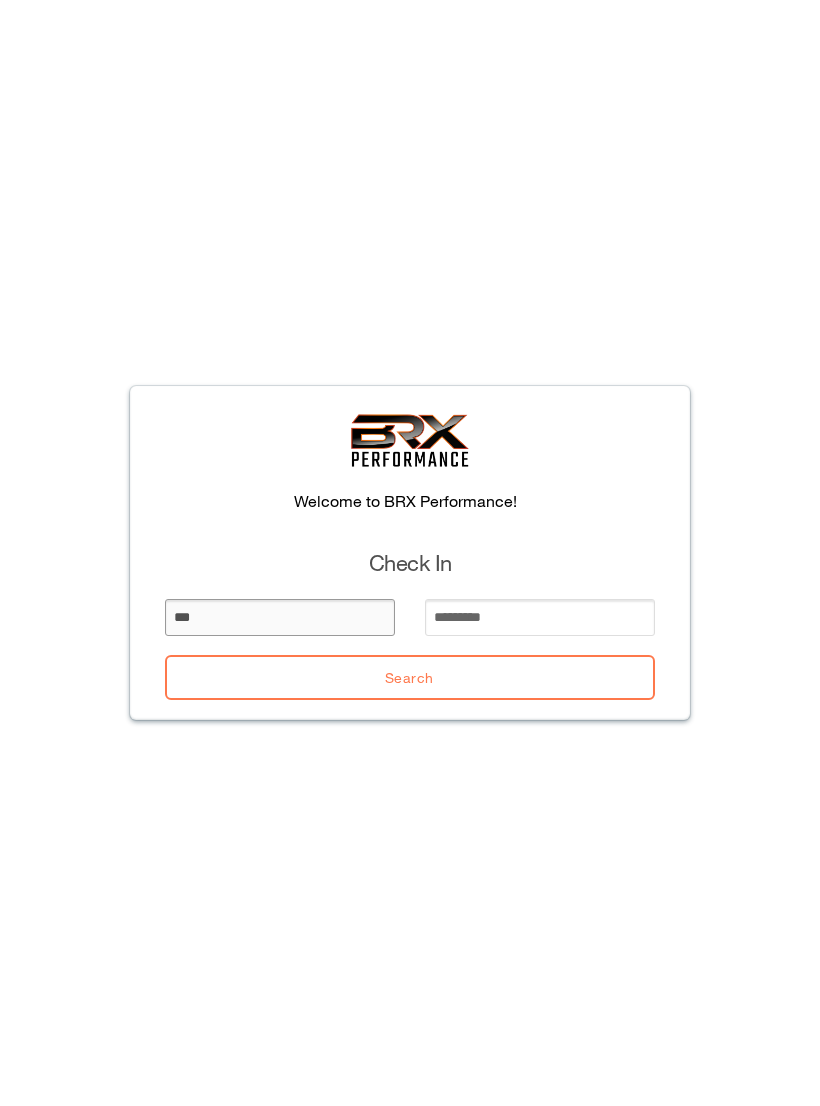 type on "***" 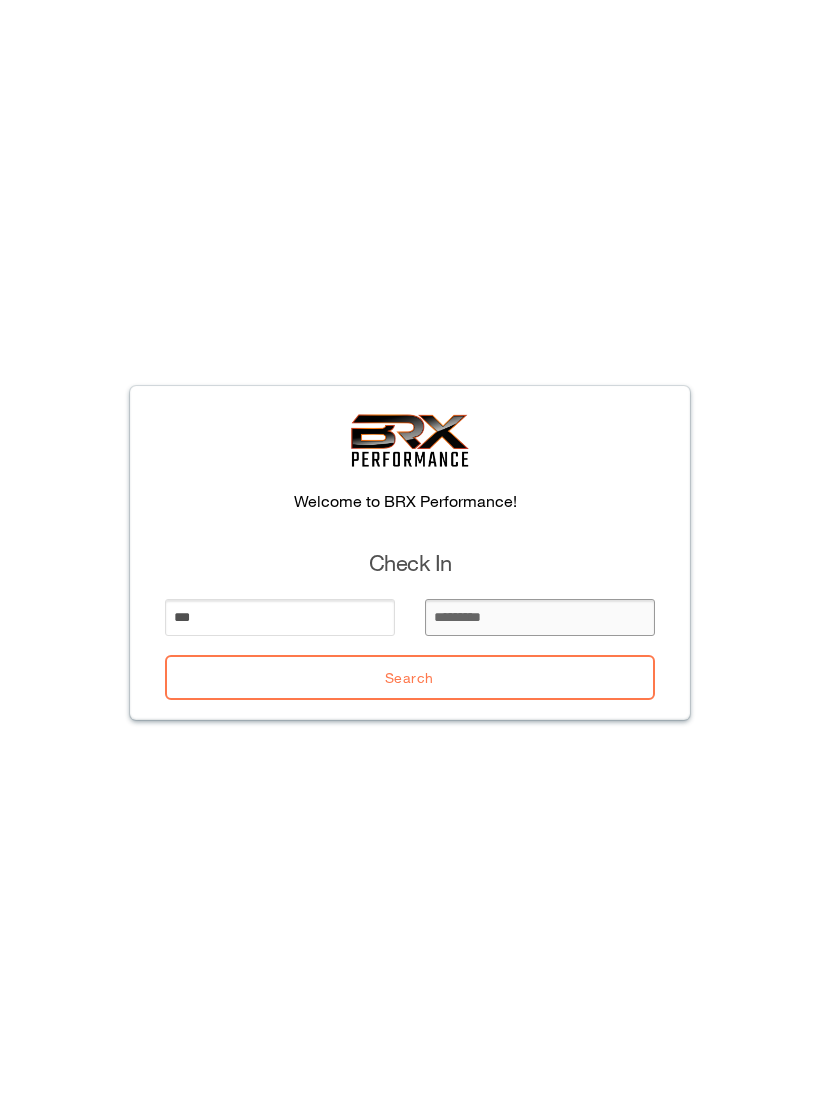 click at bounding box center (540, 617) 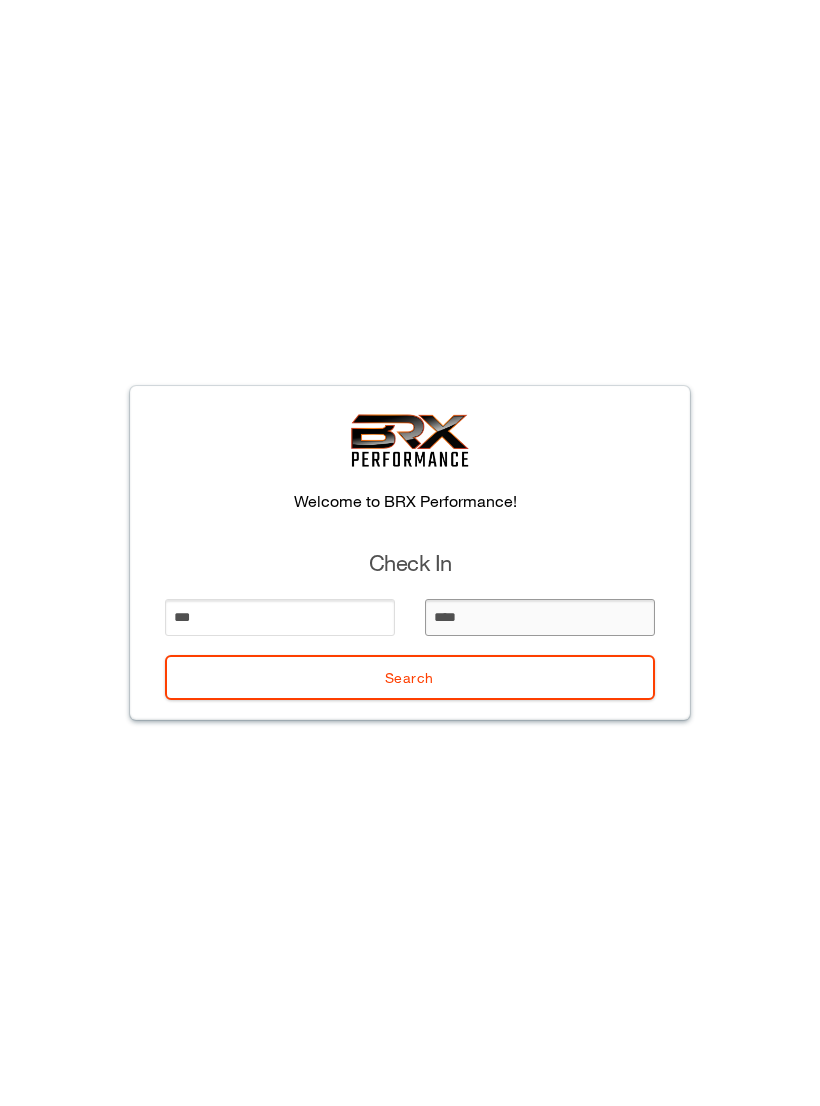 type on "*****" 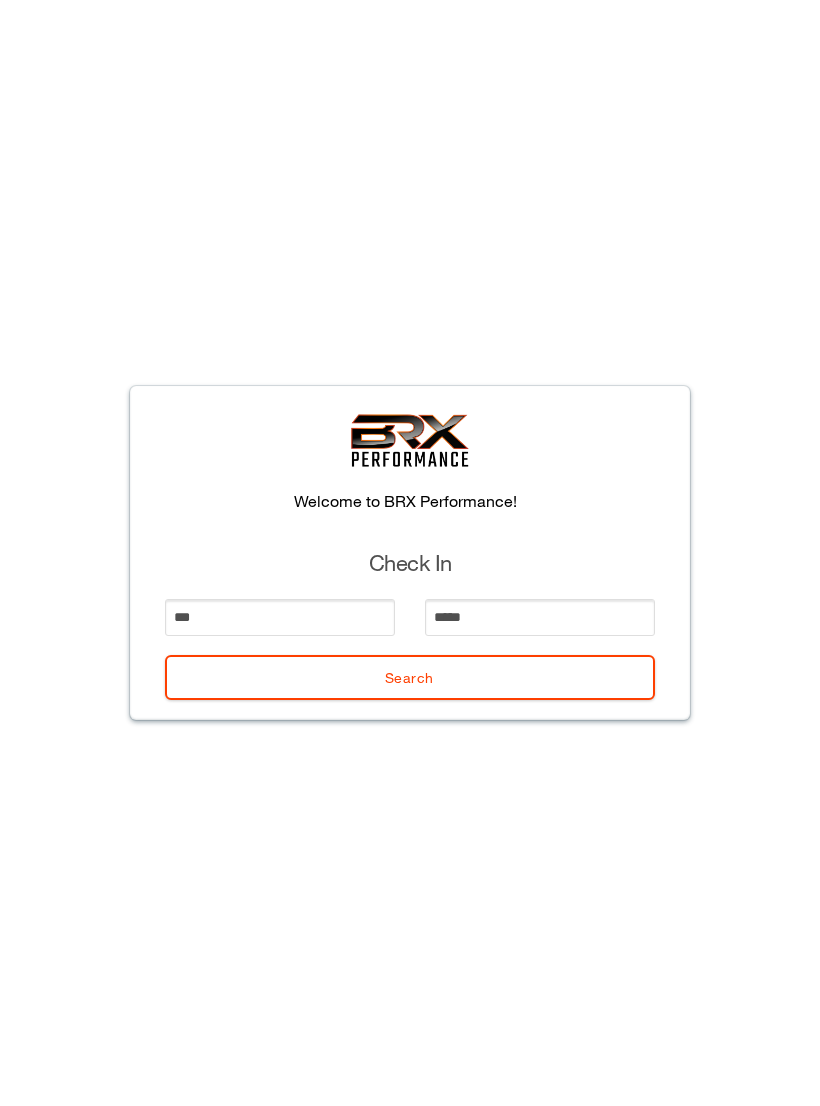 click on "Search" at bounding box center [410, 677] 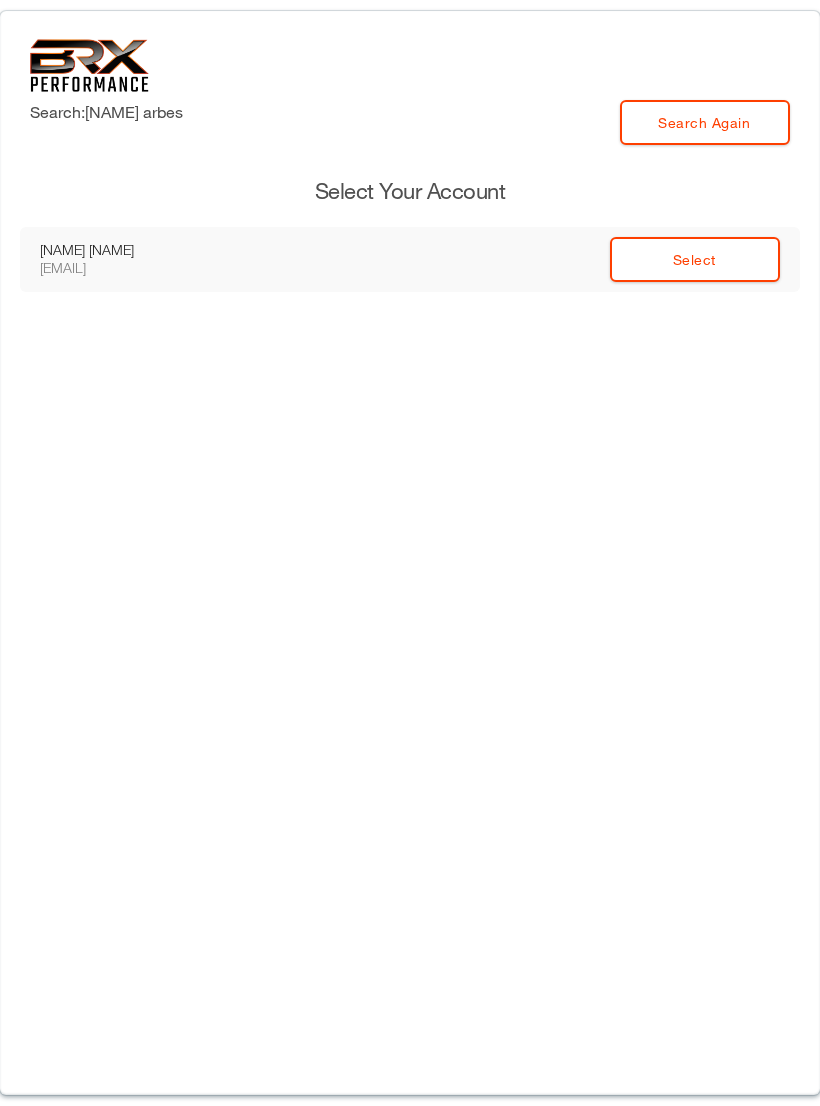 click on "Select" at bounding box center [695, 259] 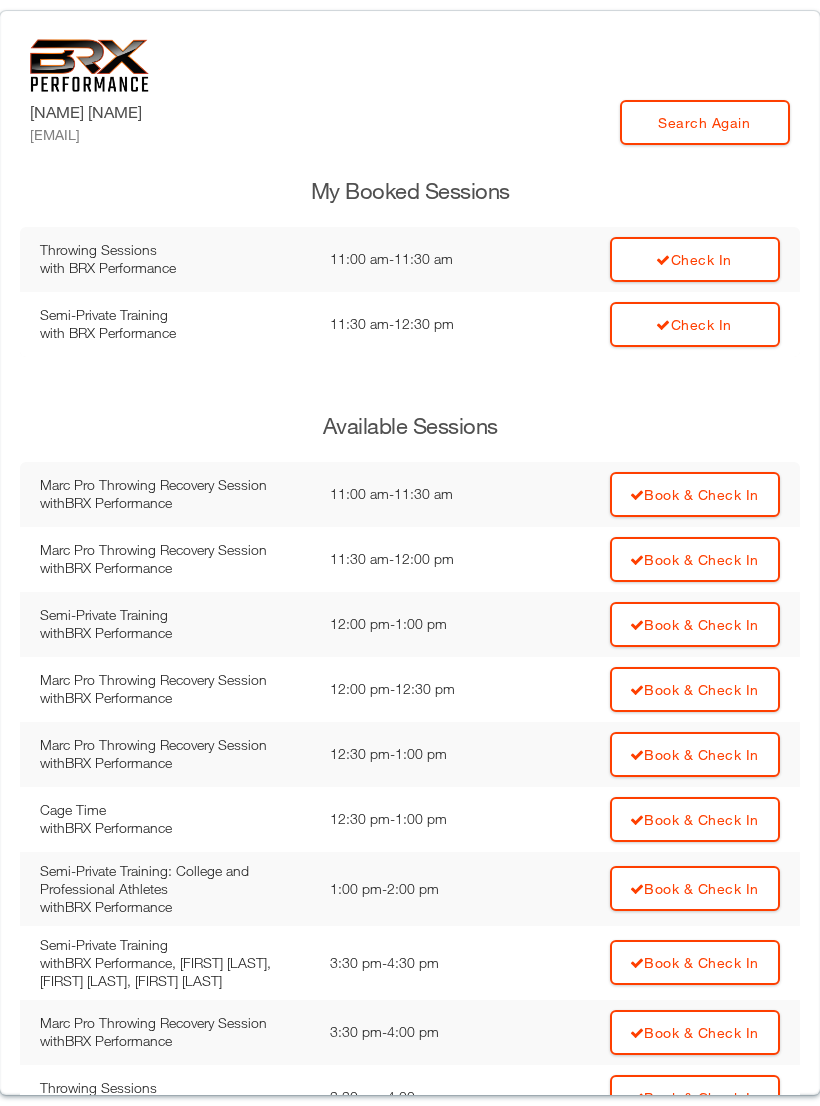 click on "Check In" at bounding box center (695, 259) 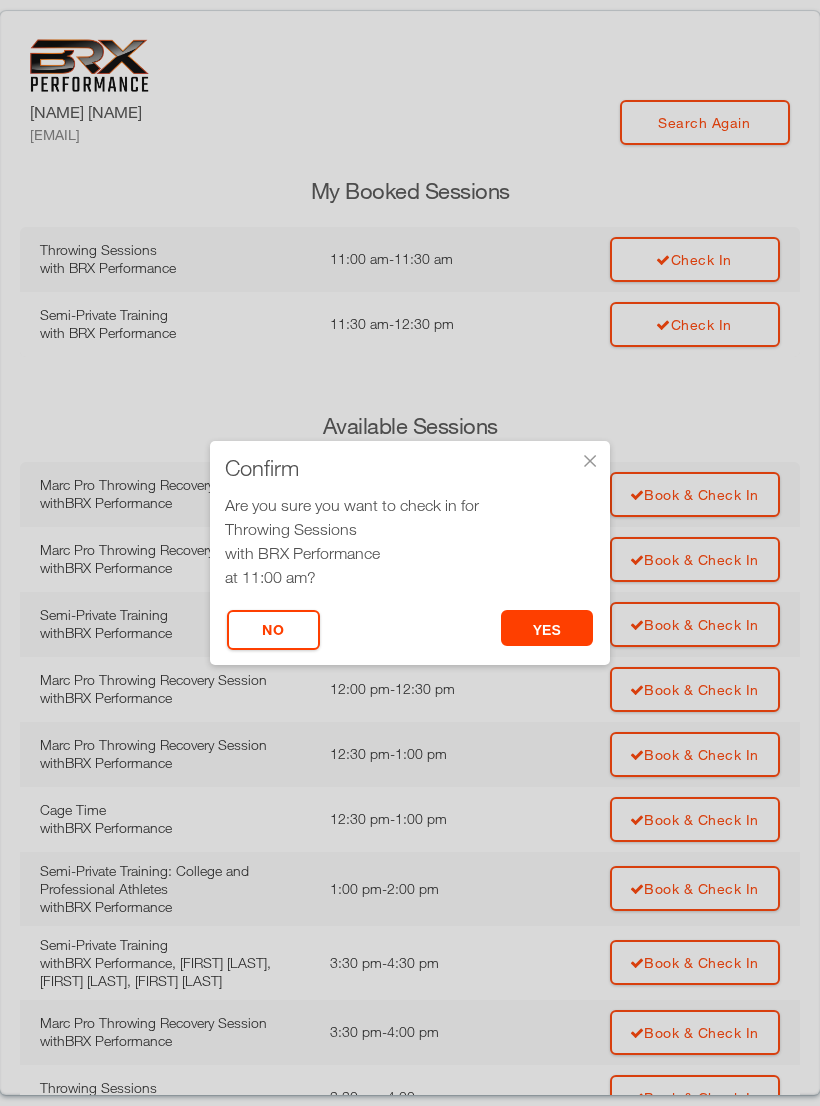 click on "yes" at bounding box center (547, 628) 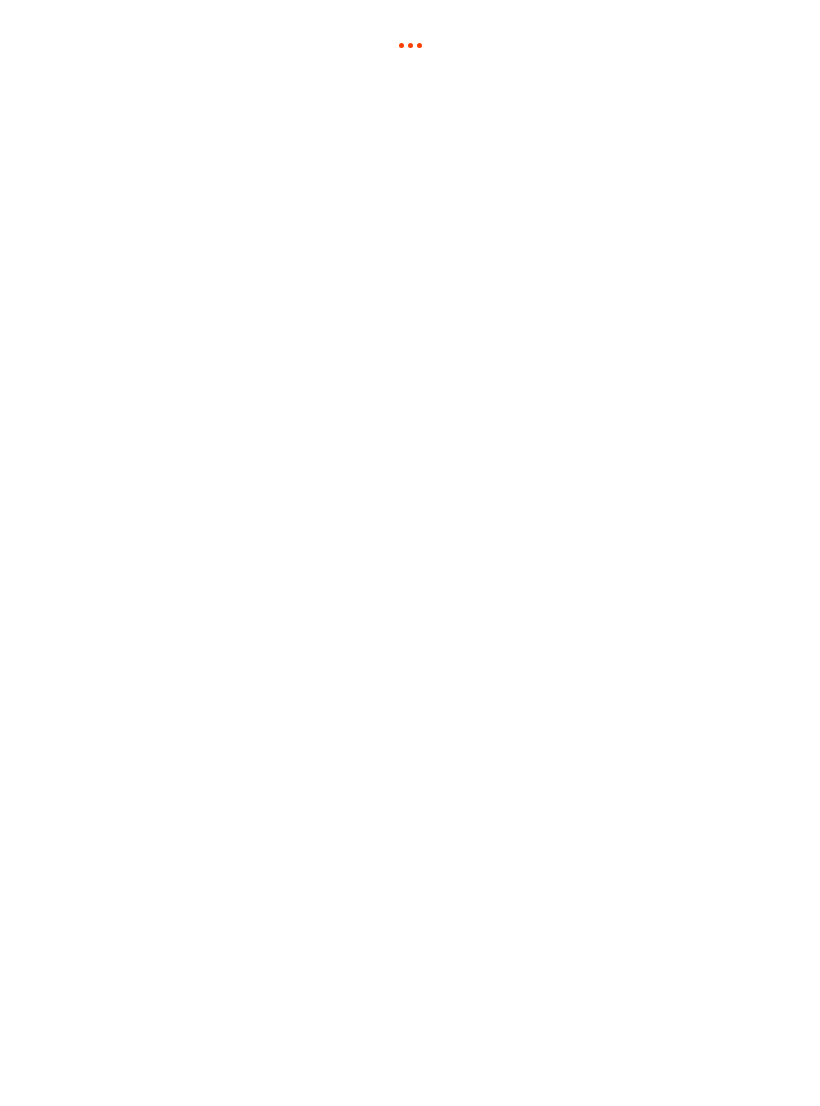 scroll, scrollTop: 0, scrollLeft: 0, axis: both 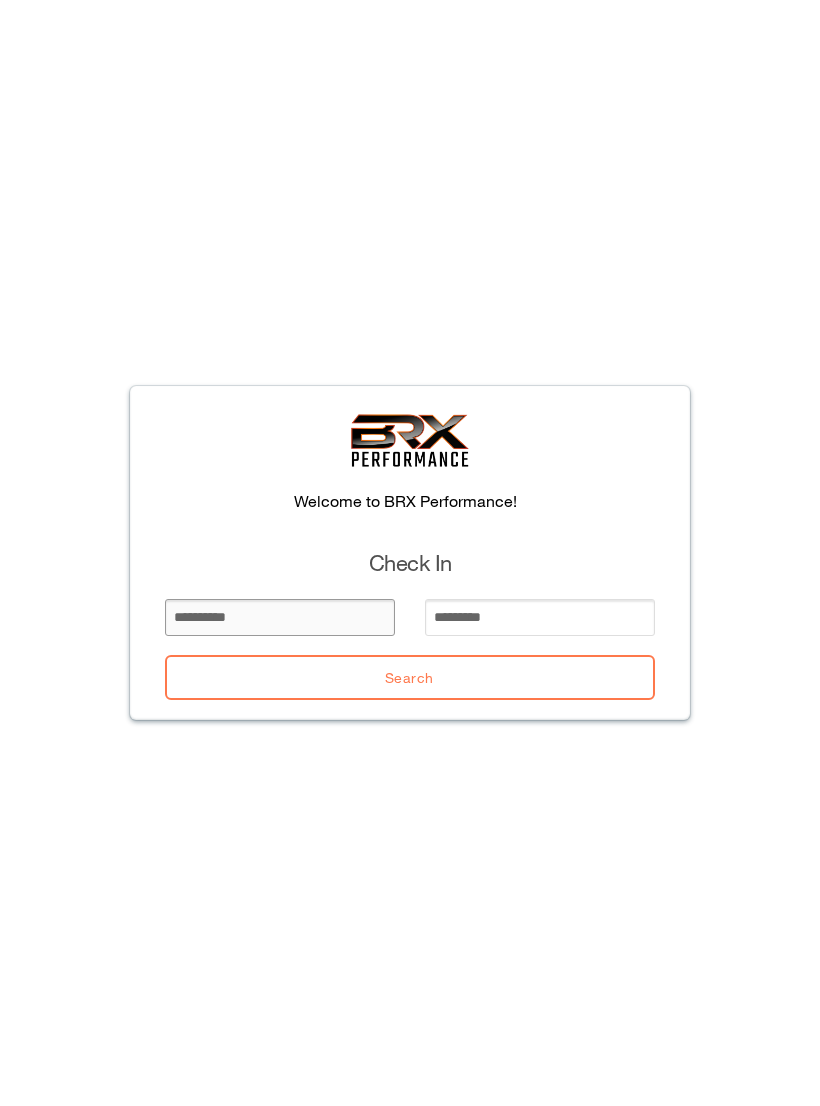 click at bounding box center (280, 617) 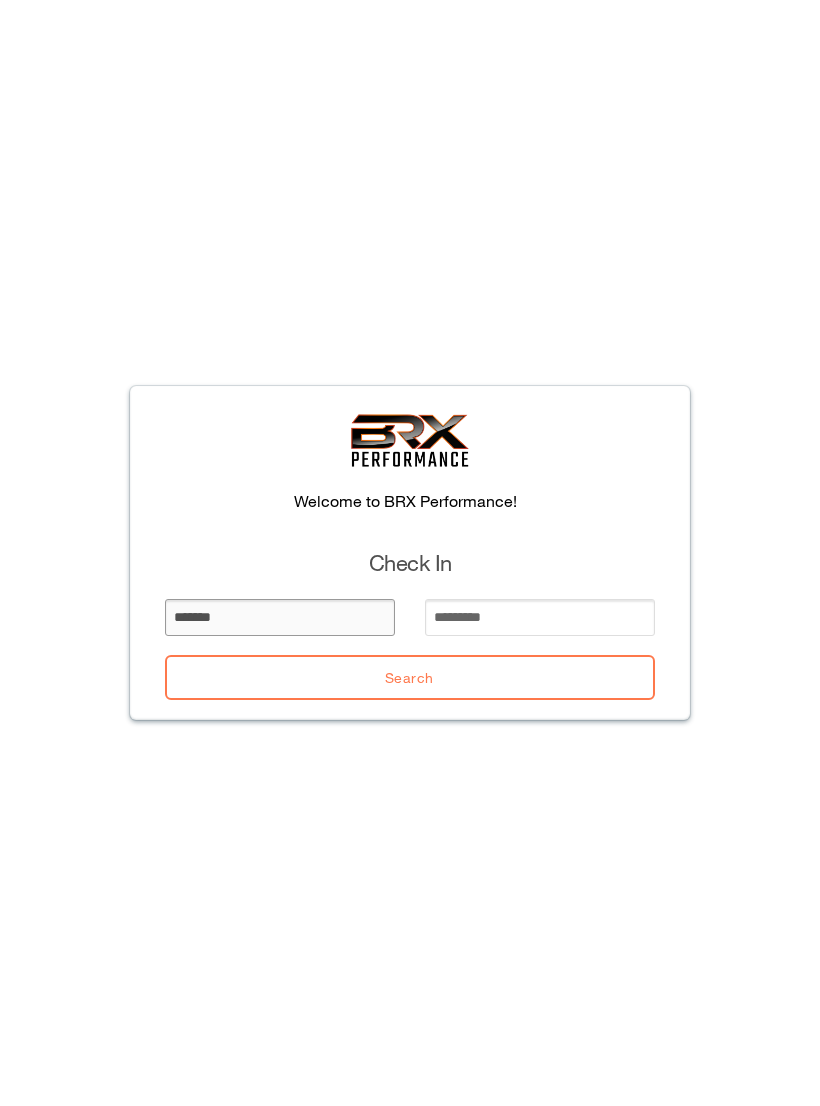 type on "*******" 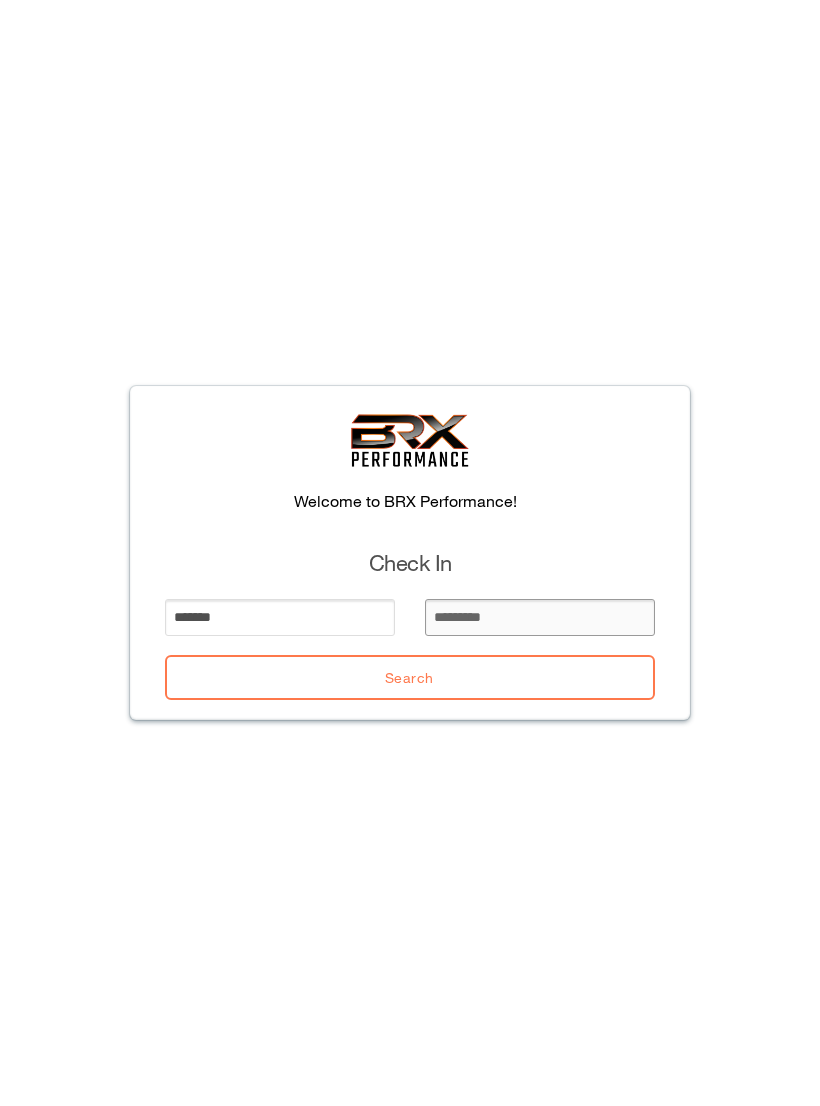 click at bounding box center [540, 617] 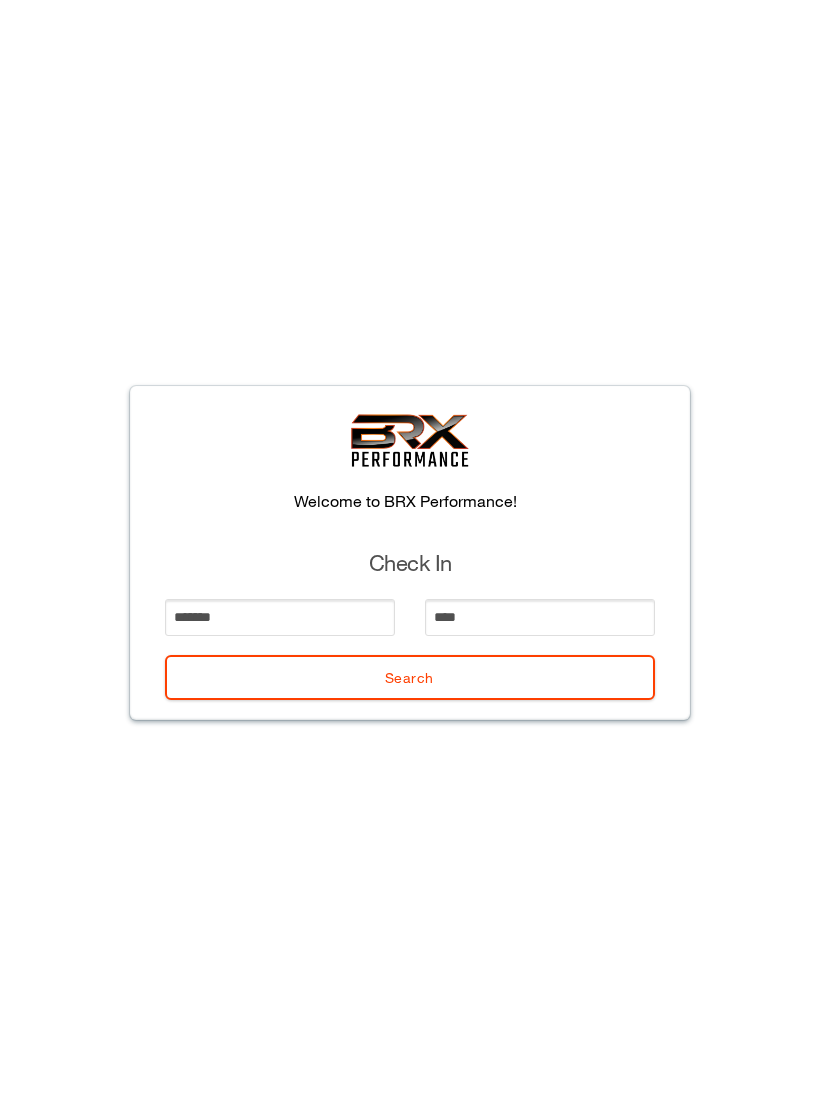 click on "Welcome to BRX Performance!
Check In
*******
****
Search" at bounding box center [410, 553] 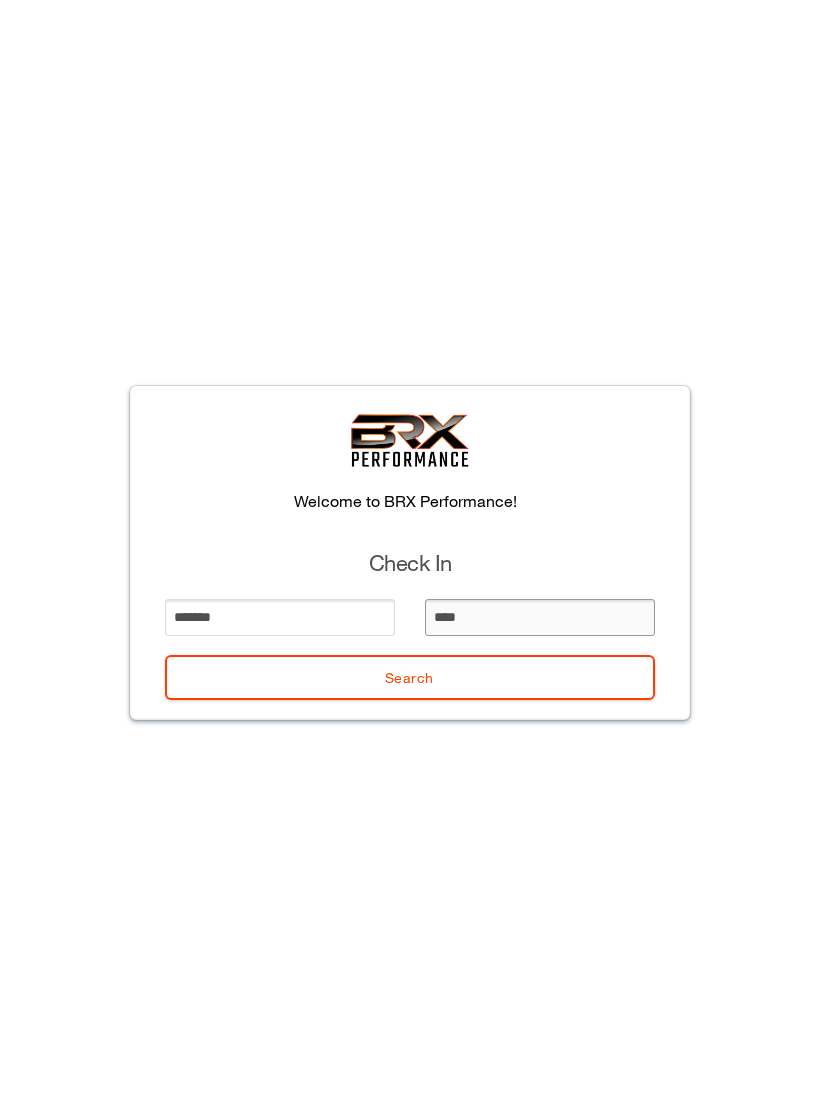 click on "****" at bounding box center (540, 617) 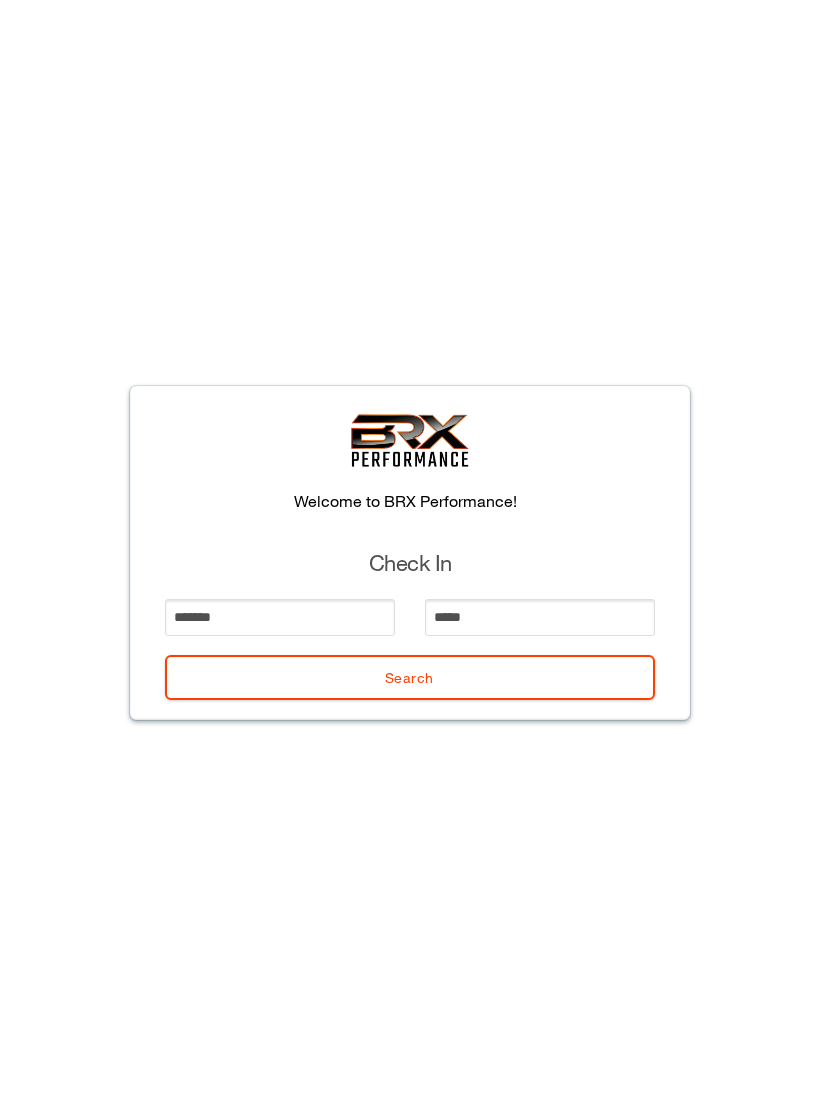 click on "Search" at bounding box center (410, 677) 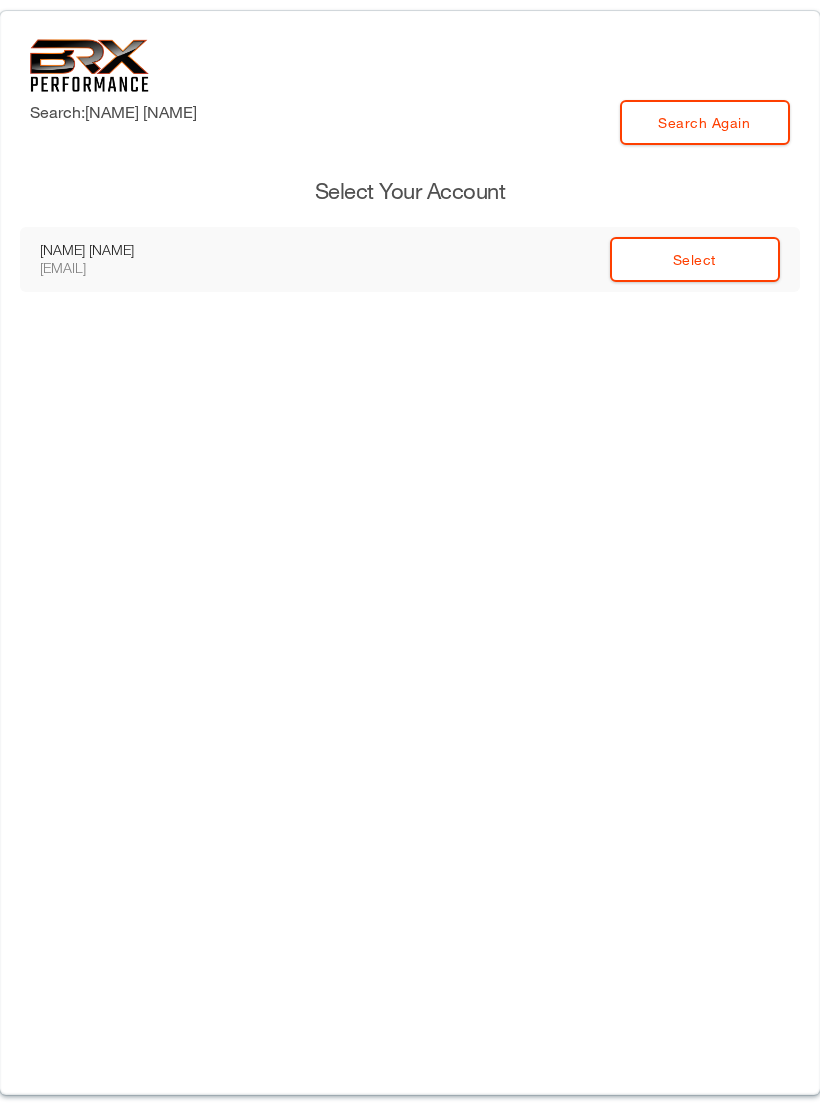 click on "Select" at bounding box center (695, 259) 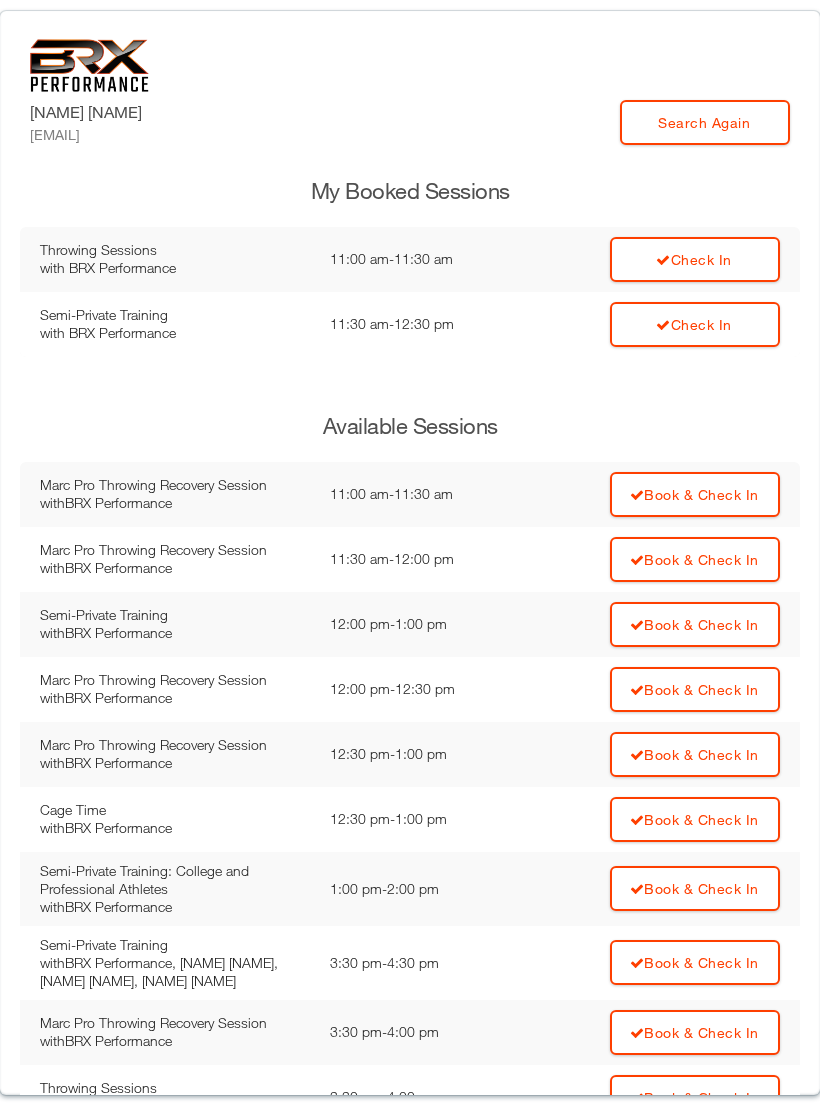 click on "Check In" at bounding box center (695, 259) 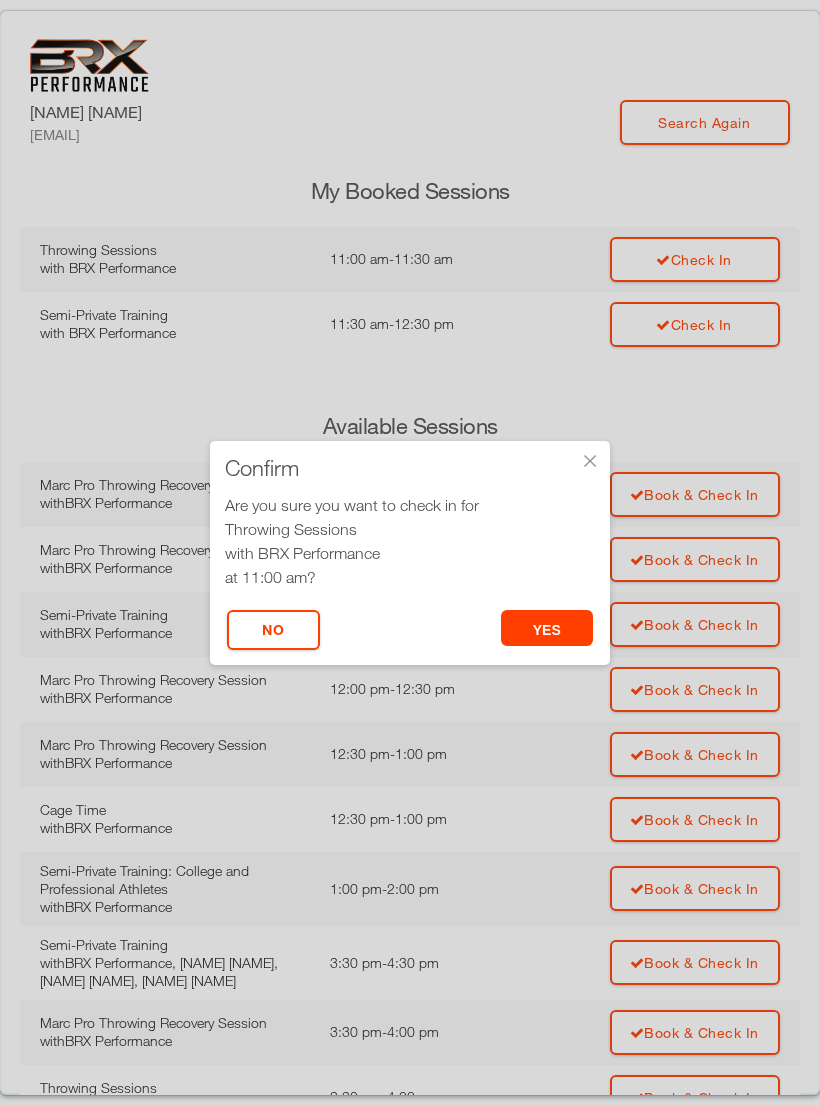 click on "yes" at bounding box center [547, 628] 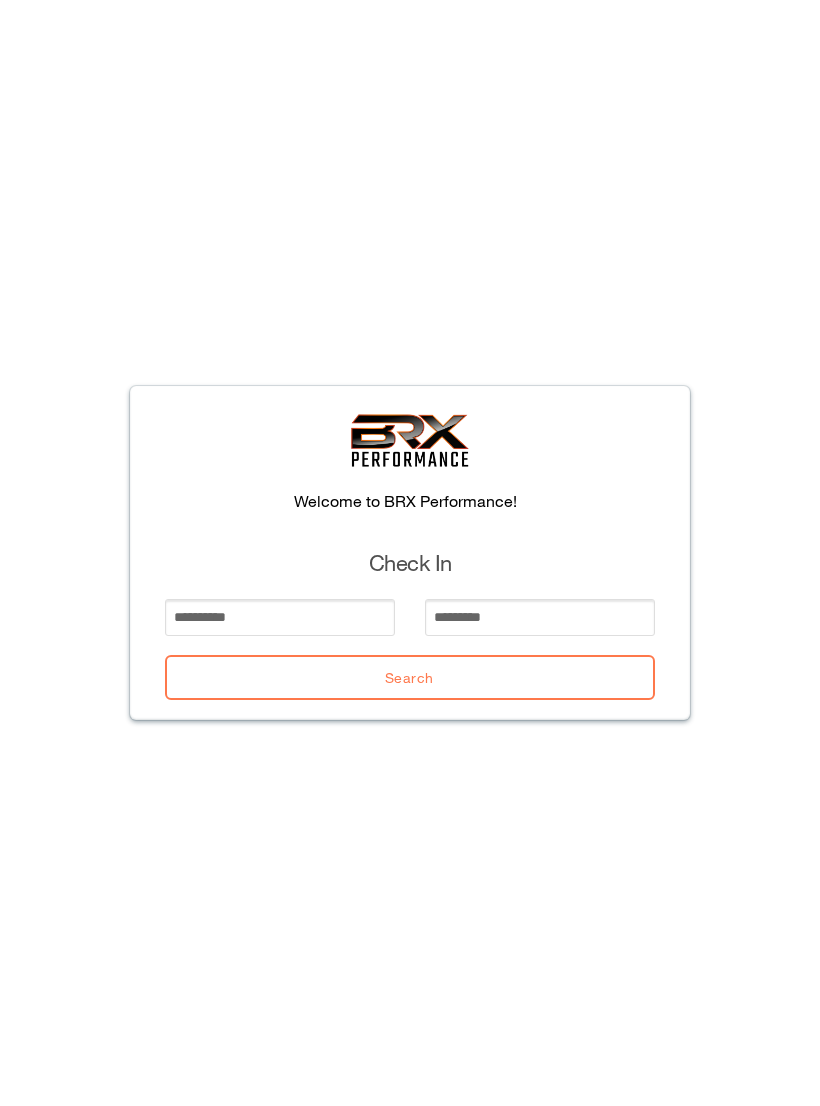 scroll, scrollTop: 0, scrollLeft: 0, axis: both 